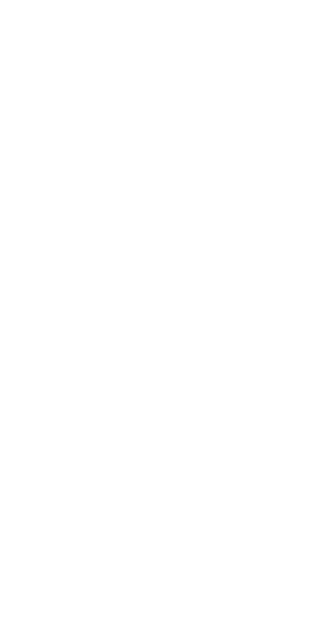 scroll, scrollTop: 0, scrollLeft: 0, axis: both 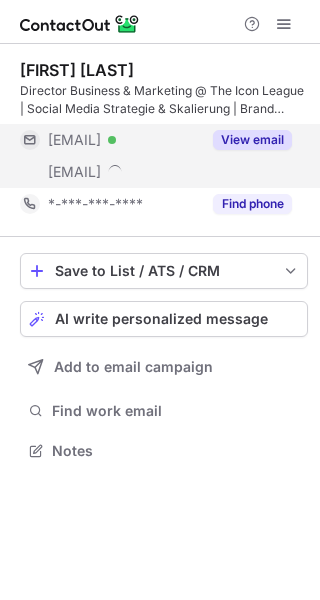click on "View email" at bounding box center [246, 140] 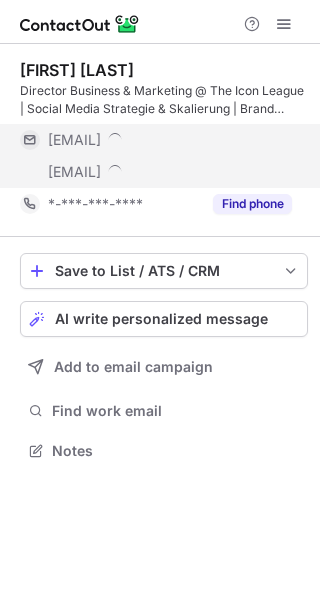 click on "***@web.de" at bounding box center [170, 140] 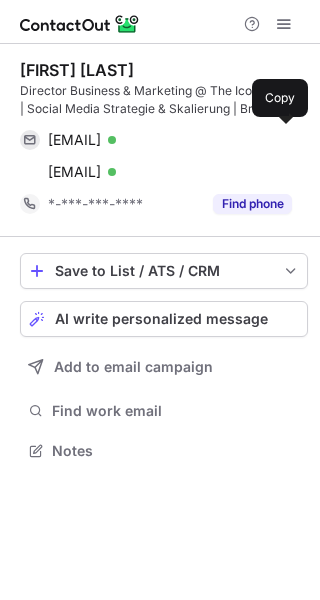 click on "laura.baeck@web.de Verified" at bounding box center [170, 140] 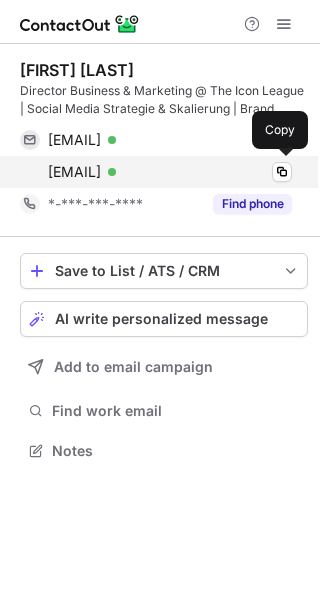 click on "laura.back@rtl.de" at bounding box center (74, 172) 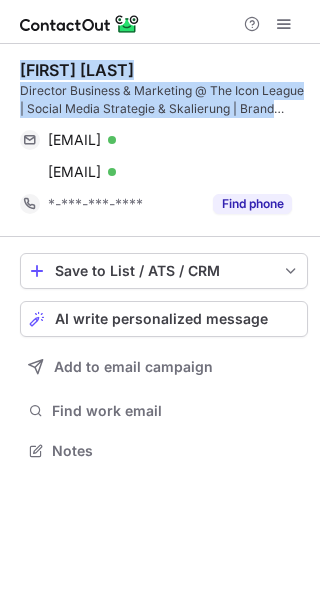 drag, startPoint x: 282, startPoint y: 113, endPoint x: 13, endPoint y: 63, distance: 273.6074 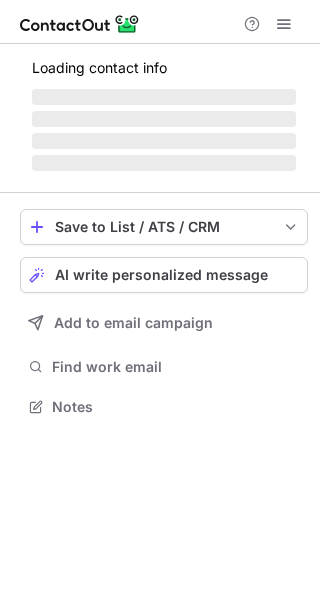 scroll, scrollTop: 0, scrollLeft: 0, axis: both 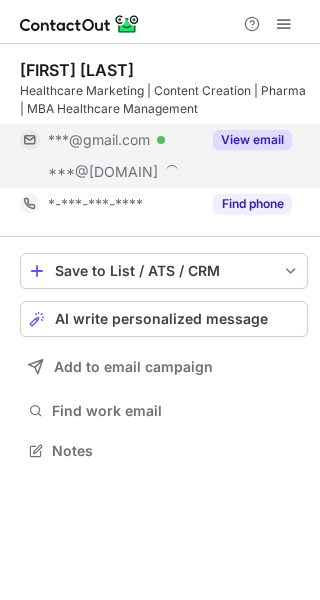 click on "View email" at bounding box center (246, 140) 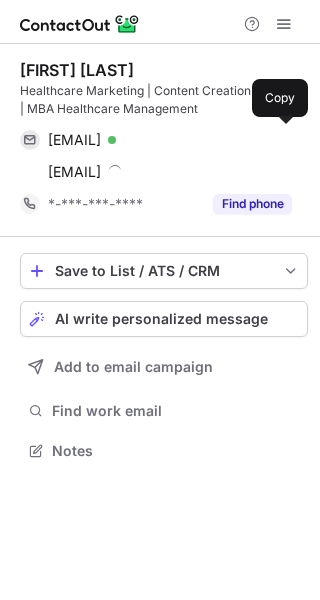 click on "pandyanidhi876@gmail.com Verified Copy" at bounding box center (156, 140) 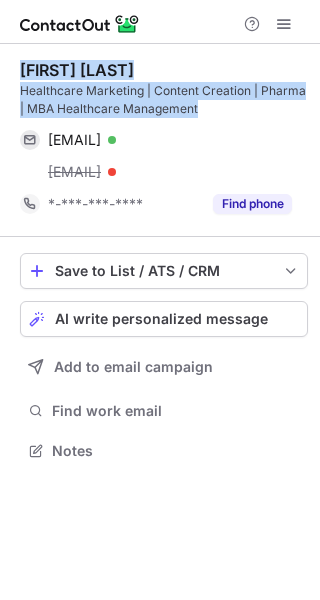 drag, startPoint x: 214, startPoint y: 107, endPoint x: 30, endPoint y: 61, distance: 189.66286 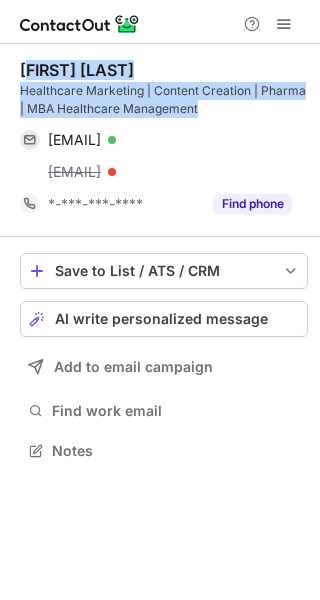 copy on "idhi Pandya Healthcare Marketing | Content Creation | Pharma | MBA Healthcare Management" 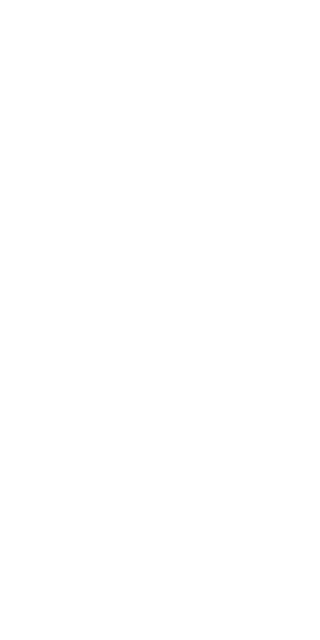 scroll, scrollTop: 0, scrollLeft: 0, axis: both 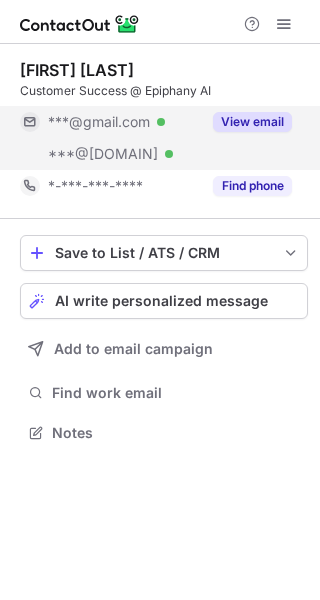 click on "***@gmail.com" at bounding box center (99, 122) 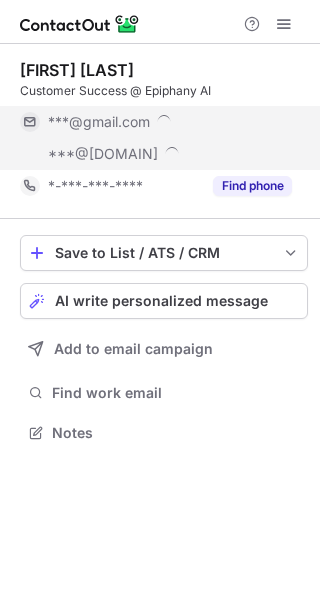 click on "***@gmail.com" at bounding box center [170, 122] 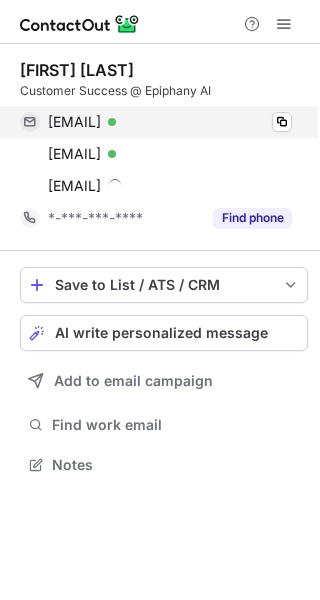 click on "mhabenibona@gmail.com Verified" at bounding box center [170, 122] 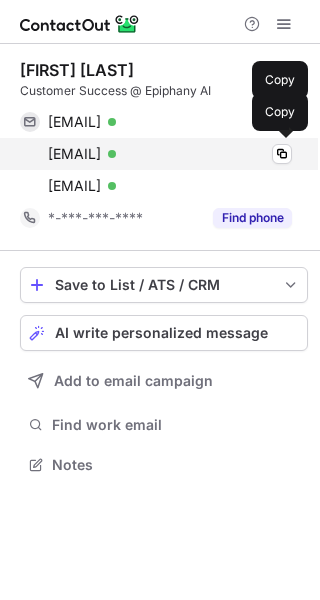 click on "mhabeni.bona@apaleo.com Verified Copy" at bounding box center [156, 154] 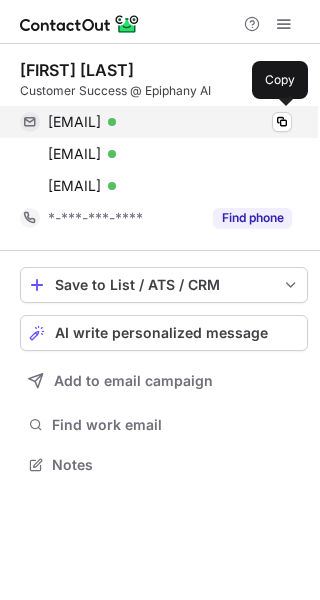 click on "mhabenibona@gmail.com" at bounding box center [74, 122] 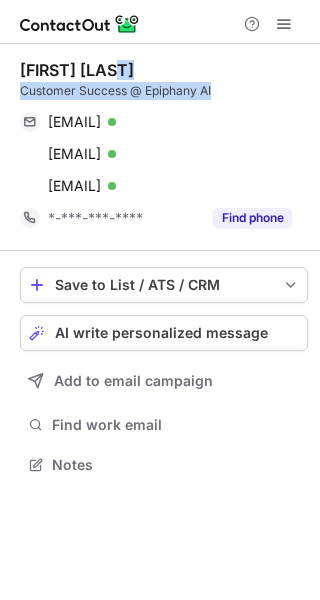 drag, startPoint x: 254, startPoint y: 76, endPoint x: 229, endPoint y: 87, distance: 27.313 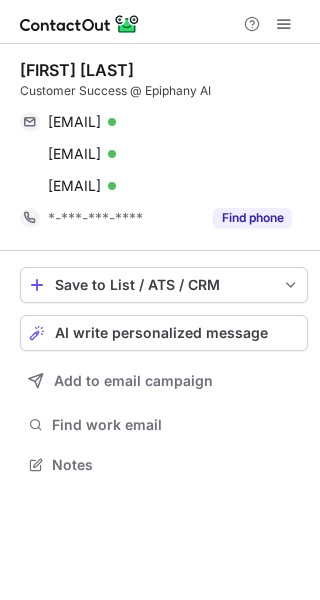 click on "Customer Success @ Epiphany AI" at bounding box center [164, 91] 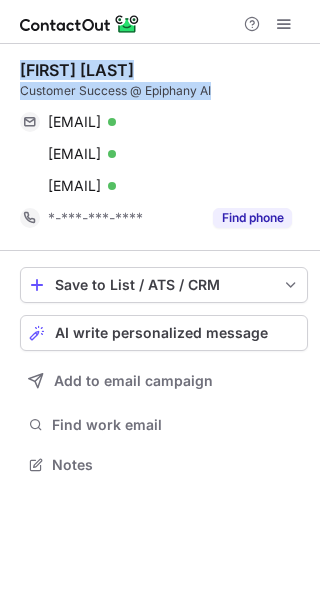 drag, startPoint x: 229, startPoint y: 87, endPoint x: 21, endPoint y: 65, distance: 209.16023 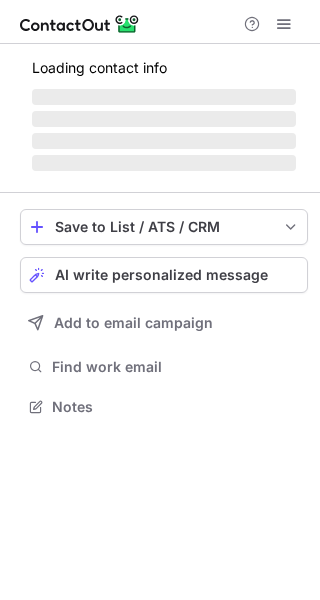 scroll, scrollTop: 0, scrollLeft: 0, axis: both 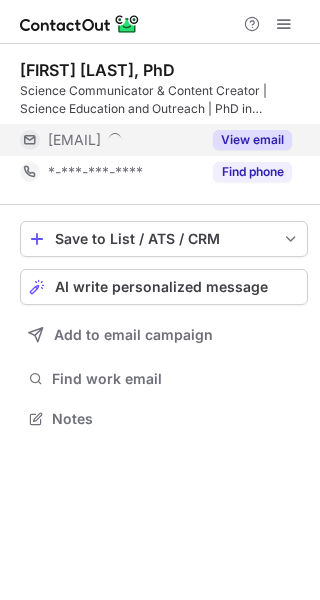 click on "View email" at bounding box center (246, 140) 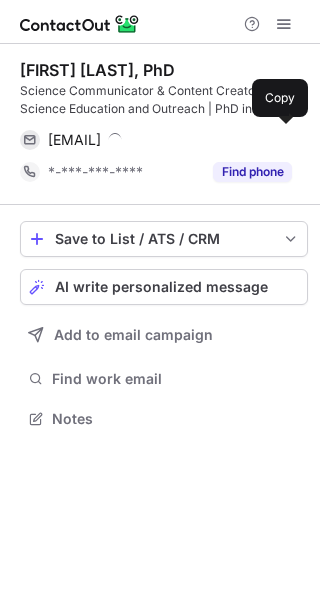 click on "[EMAIL] Copy" at bounding box center (156, 140) 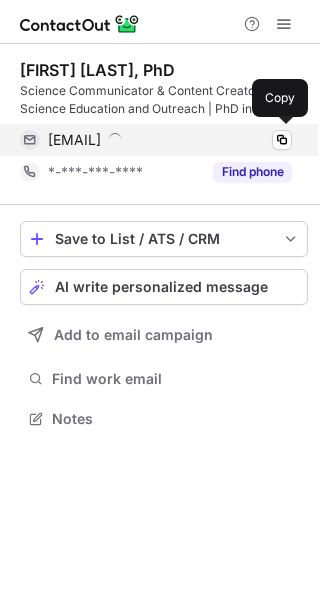 click on "amogh@cdfd.org.in Copy" at bounding box center [156, 140] 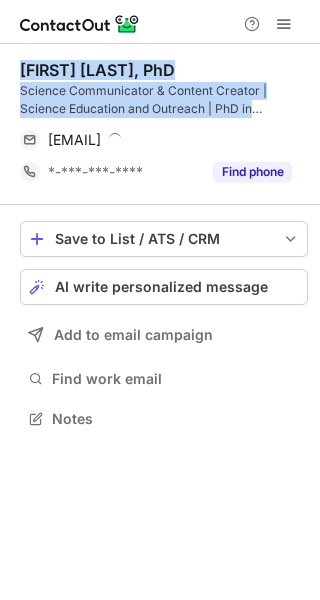 drag, startPoint x: 295, startPoint y: 105, endPoint x: 10, endPoint y: 54, distance: 289.5272 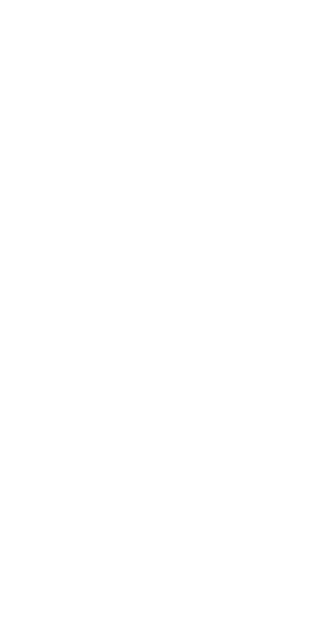 scroll, scrollTop: 0, scrollLeft: 0, axis: both 